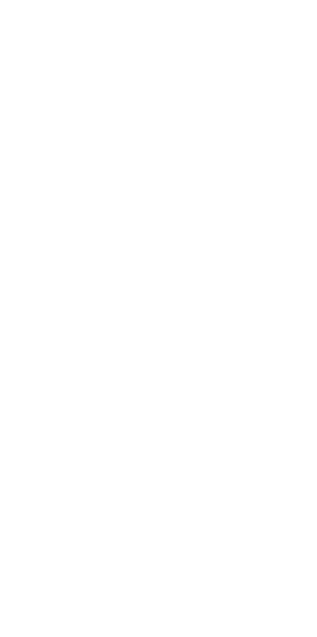 scroll, scrollTop: 0, scrollLeft: 0, axis: both 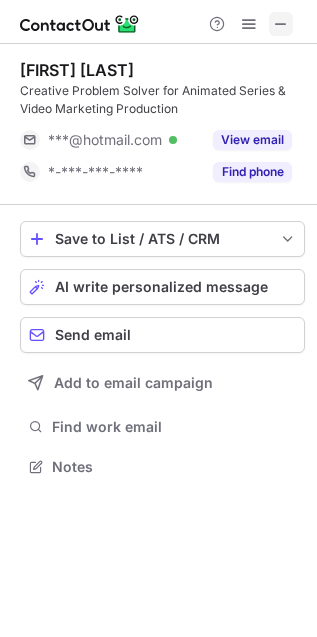 click at bounding box center [281, 24] 